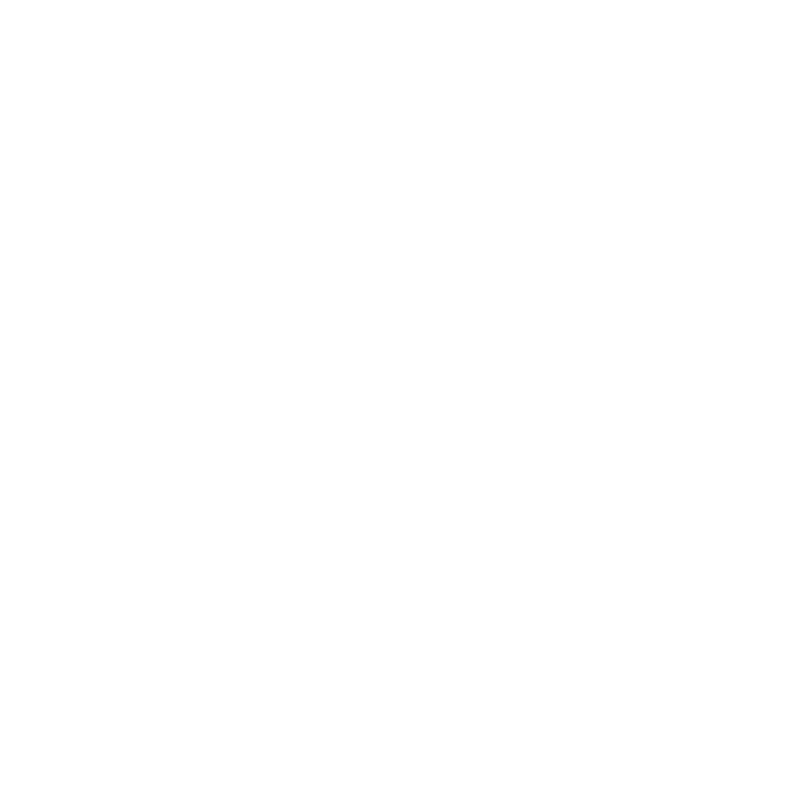 scroll, scrollTop: 0, scrollLeft: 0, axis: both 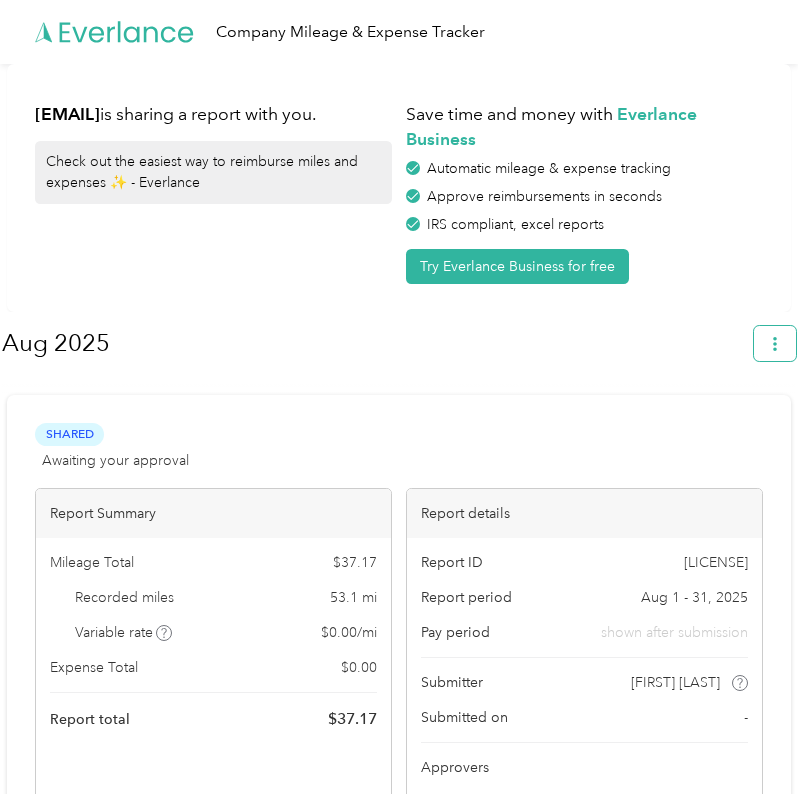 click at bounding box center [775, 343] 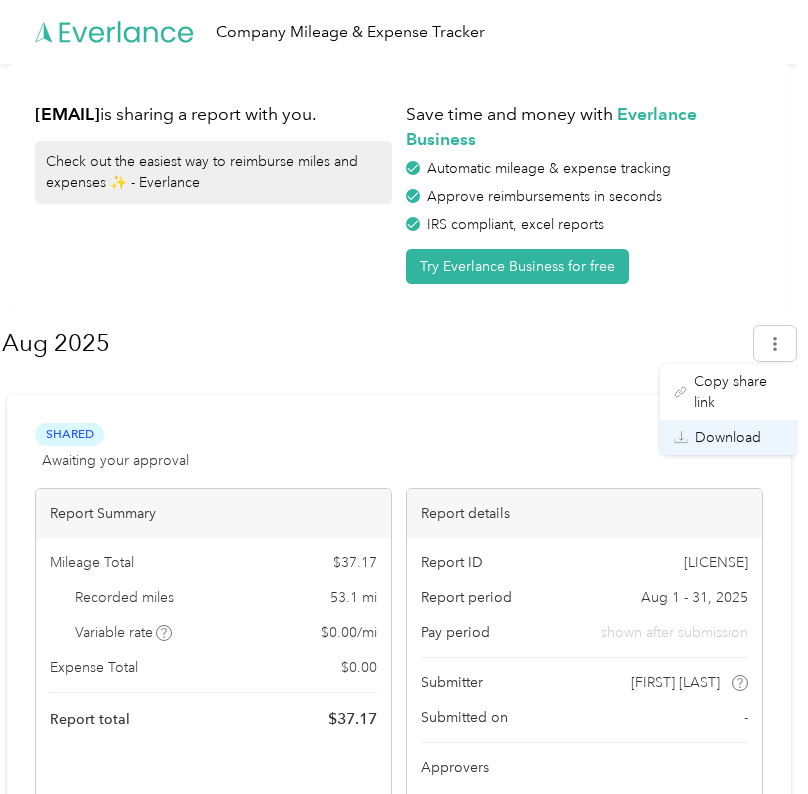 click on "Download" at bounding box center (728, 437) 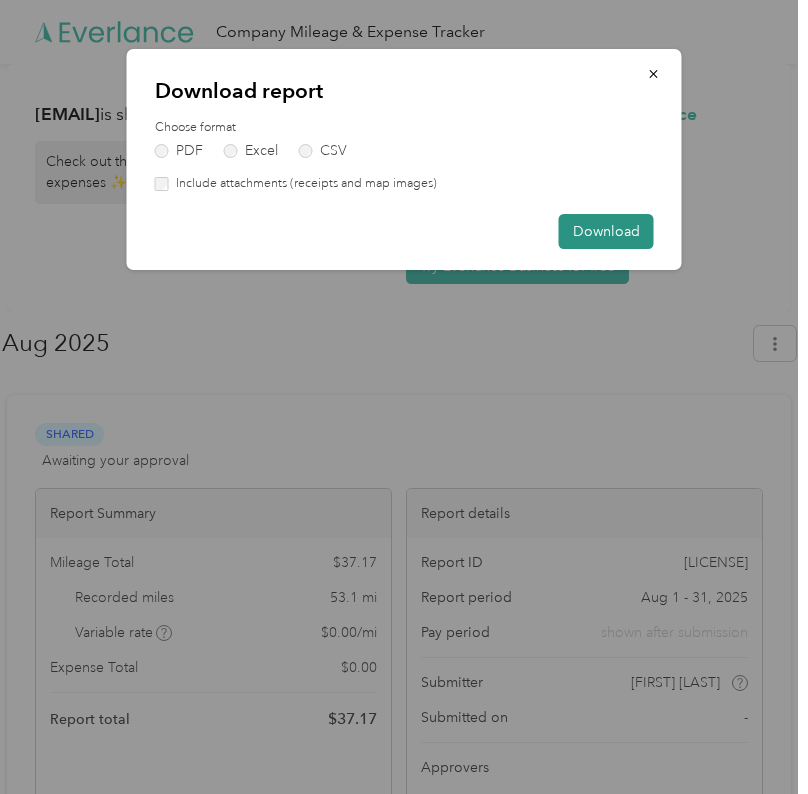 click on "Download" at bounding box center (606, 231) 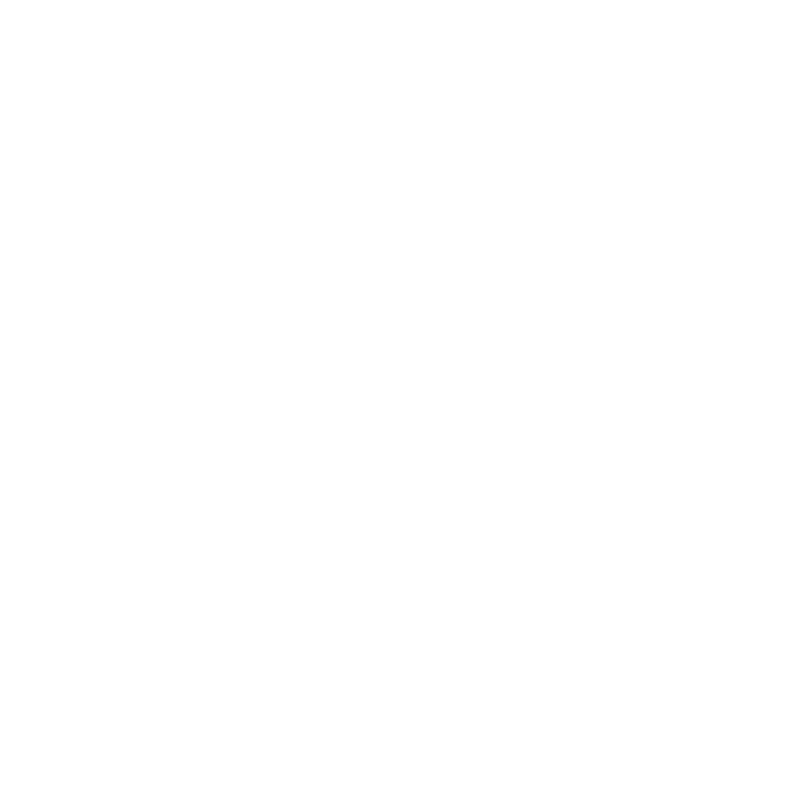 scroll, scrollTop: 0, scrollLeft: 0, axis: both 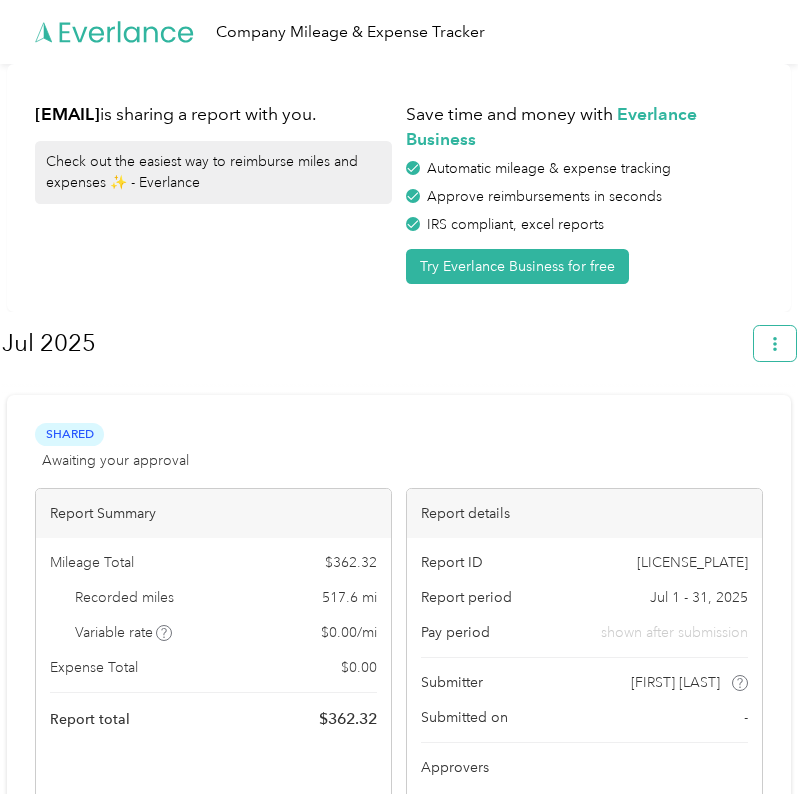 click at bounding box center [775, 343] 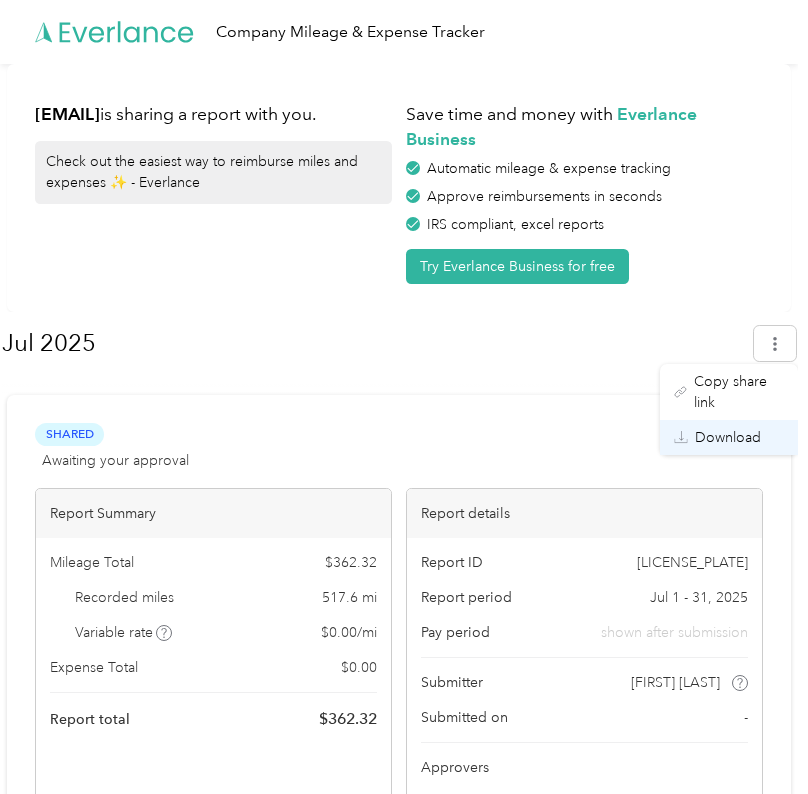 click on "Download" at bounding box center (728, 437) 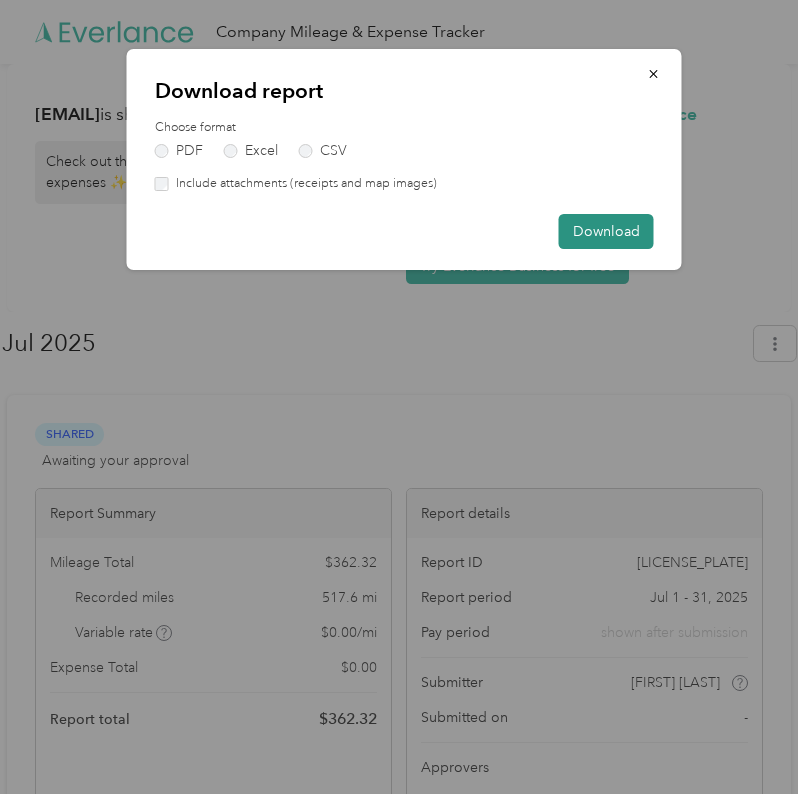 click on "Download" at bounding box center (606, 231) 